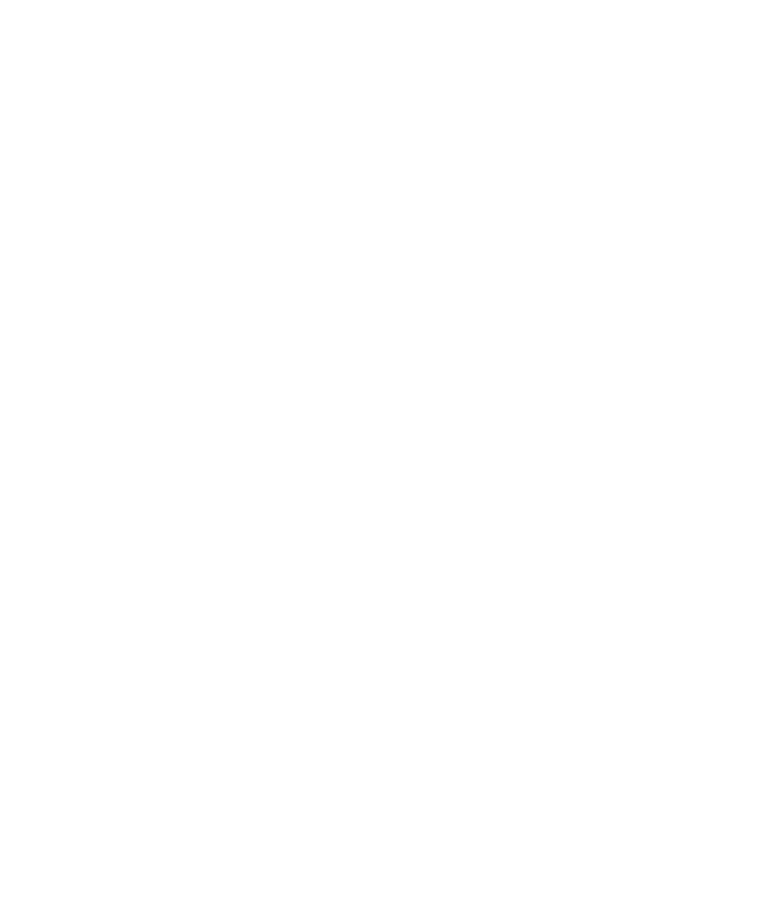 scroll, scrollTop: 0, scrollLeft: 0, axis: both 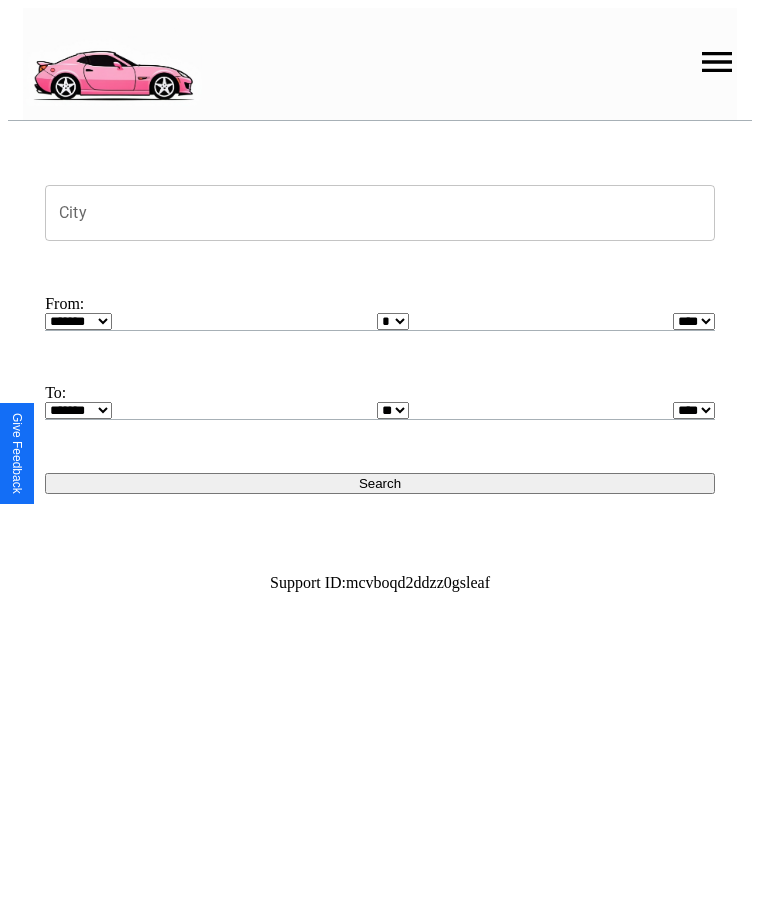 click at bounding box center (717, 62) 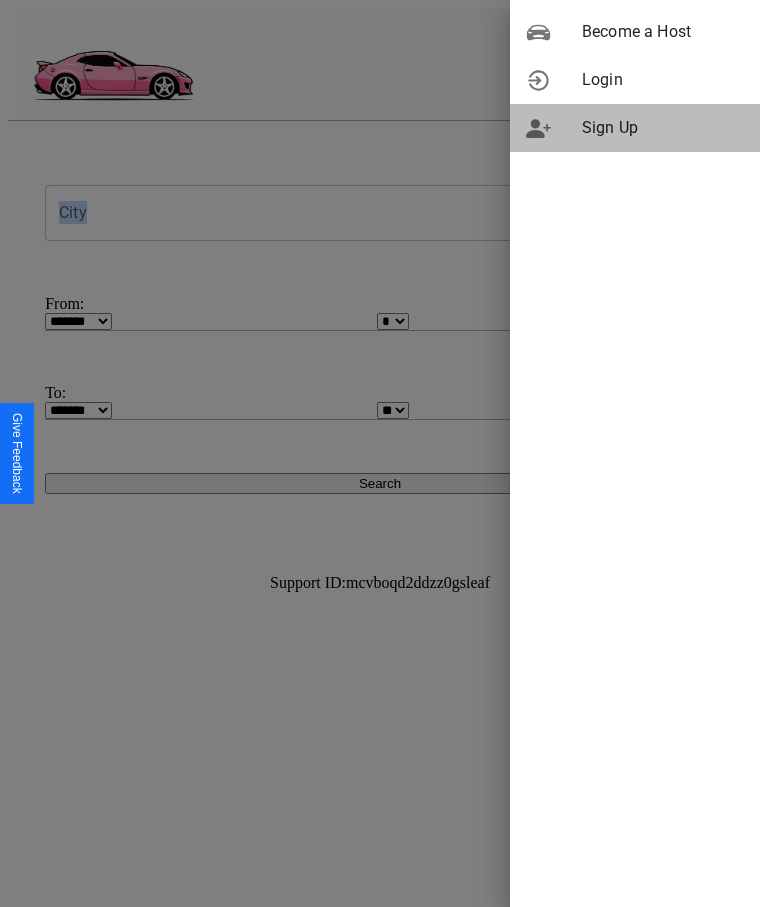 click on "Sign Up" at bounding box center (663, 128) 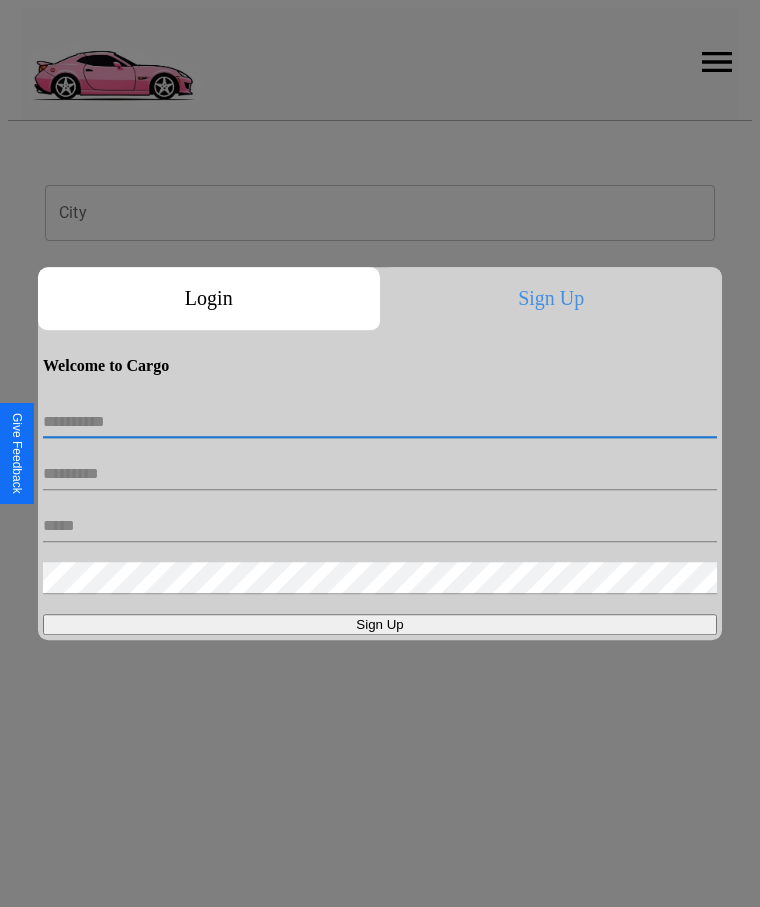 click at bounding box center (380, 422) 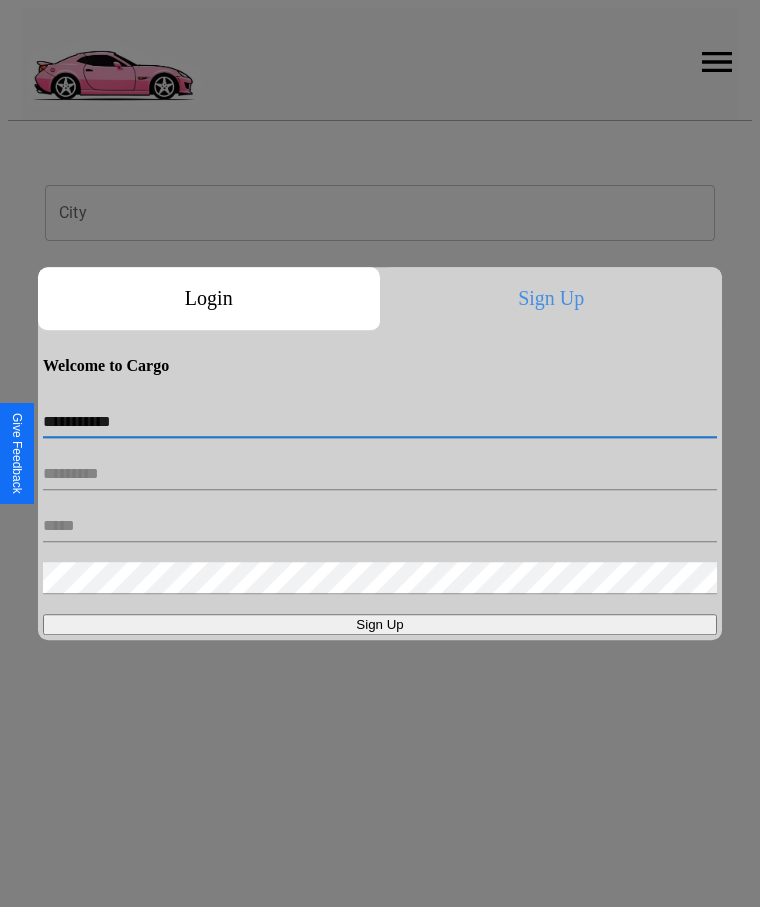 type on "**********" 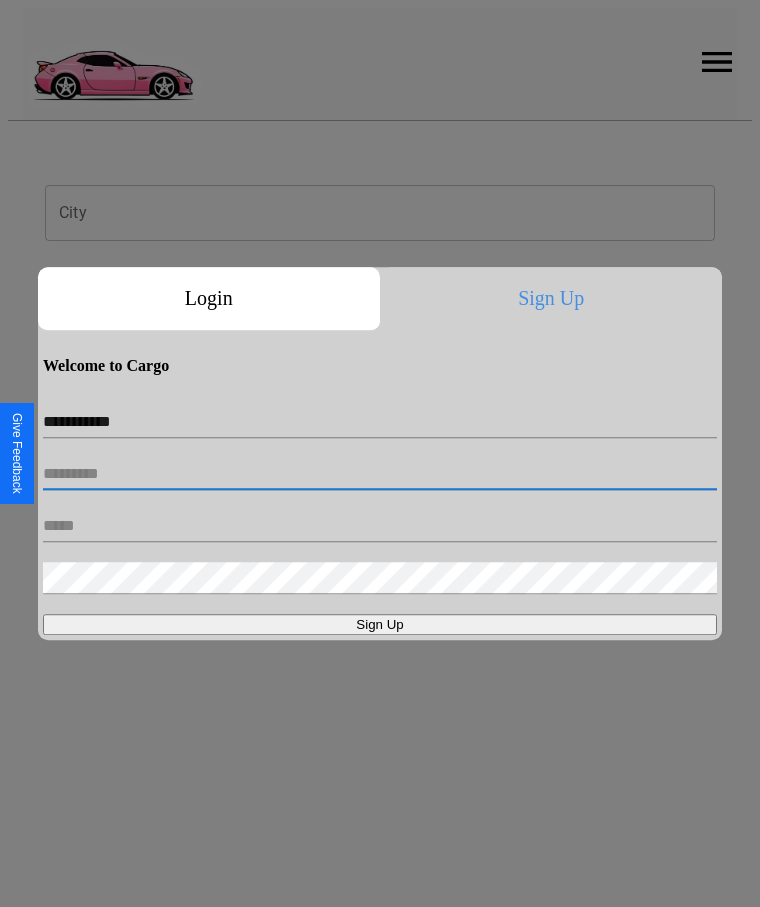click at bounding box center (380, 474) 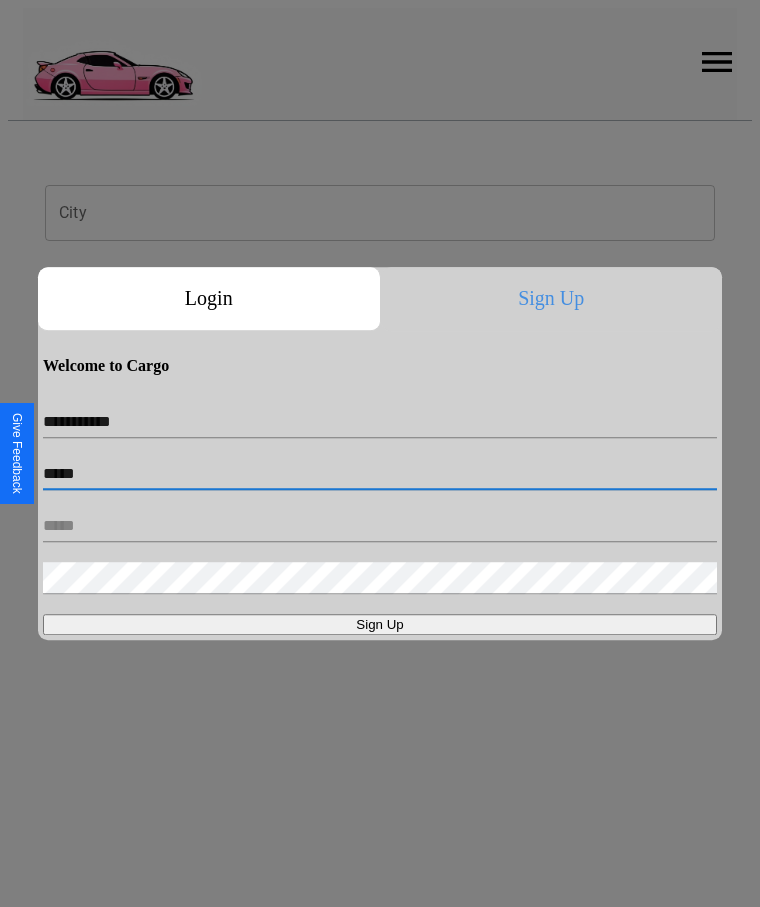 type on "*****" 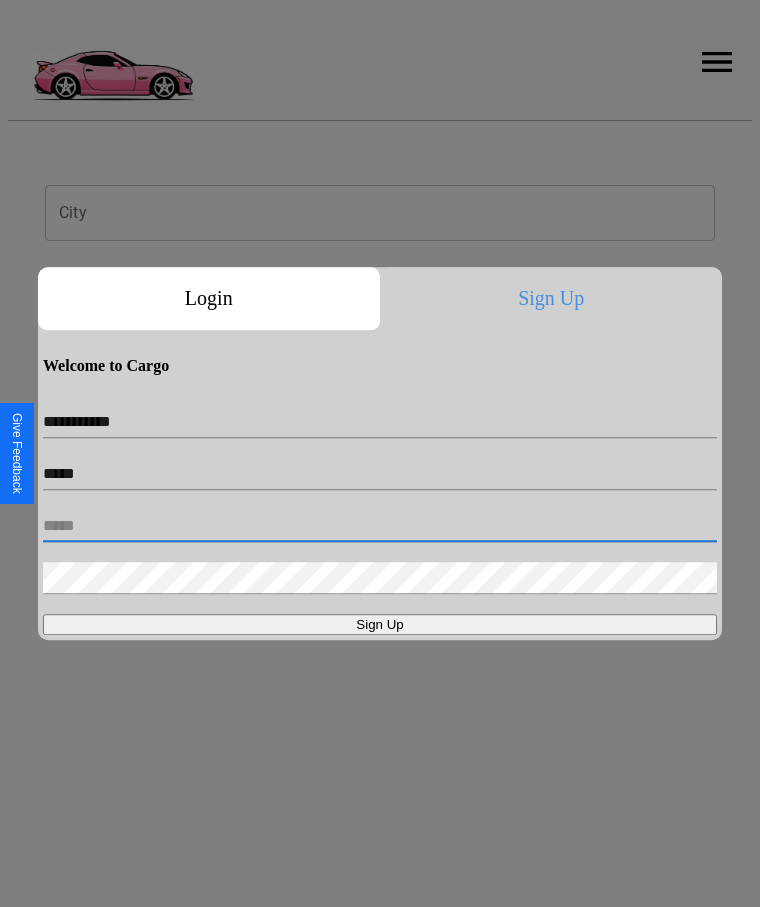 click at bounding box center [380, 526] 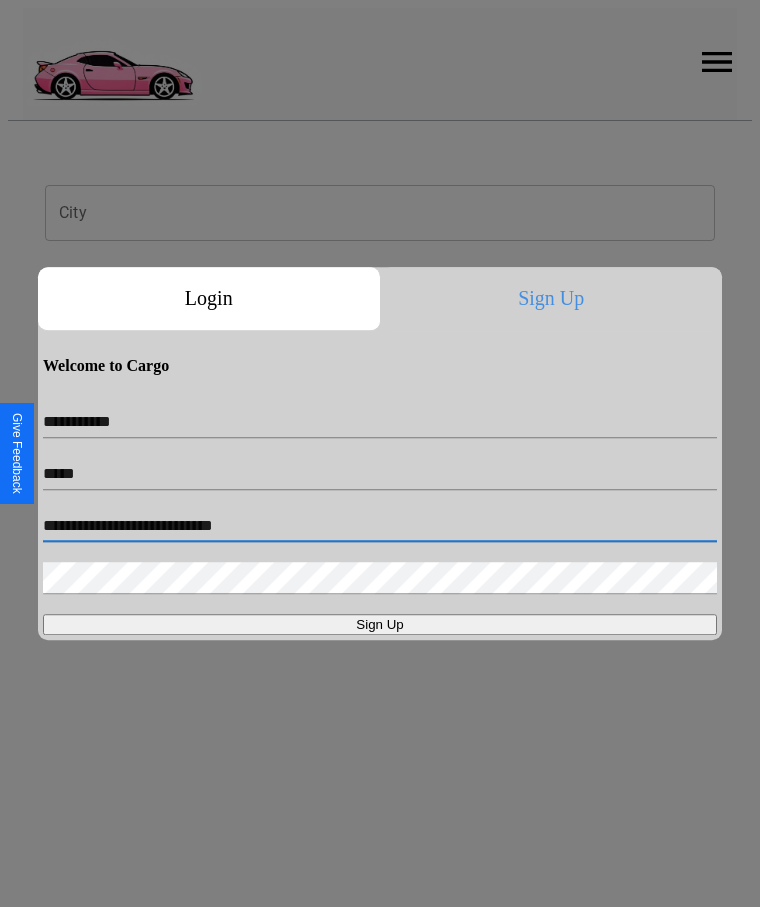 type on "**********" 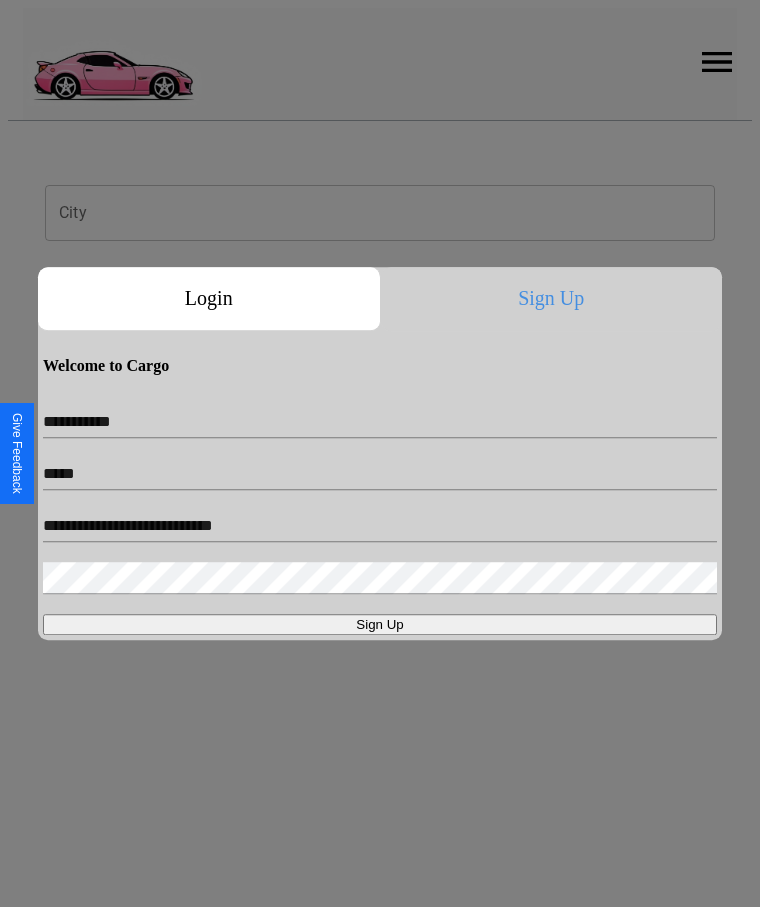 click on "Sign Up" at bounding box center [380, 624] 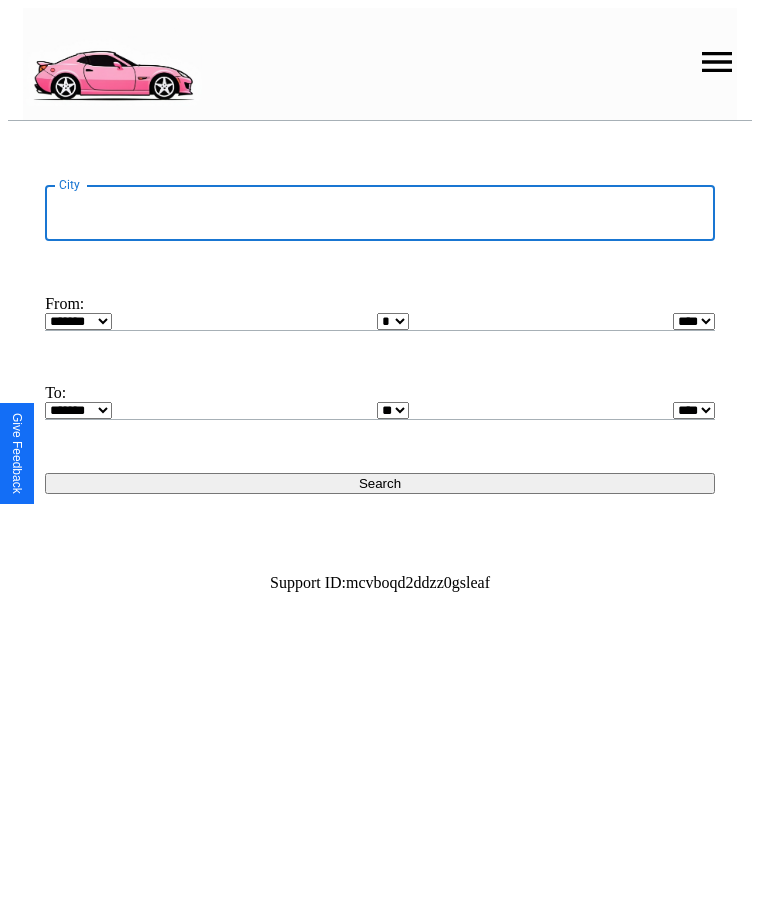 click on "City" at bounding box center [380, 213] 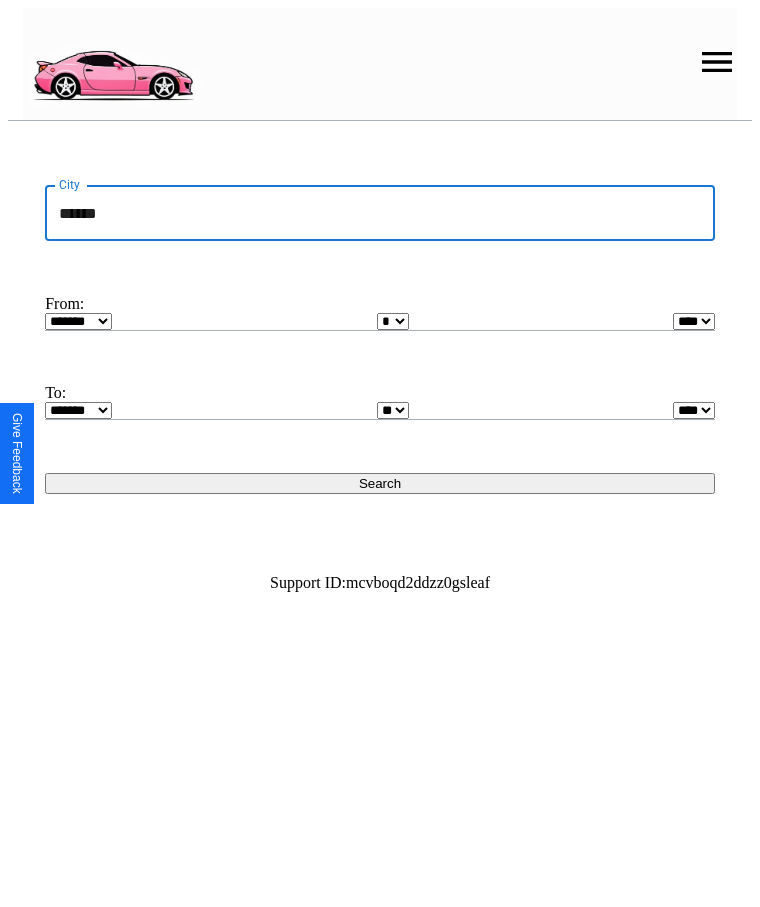 type on "******" 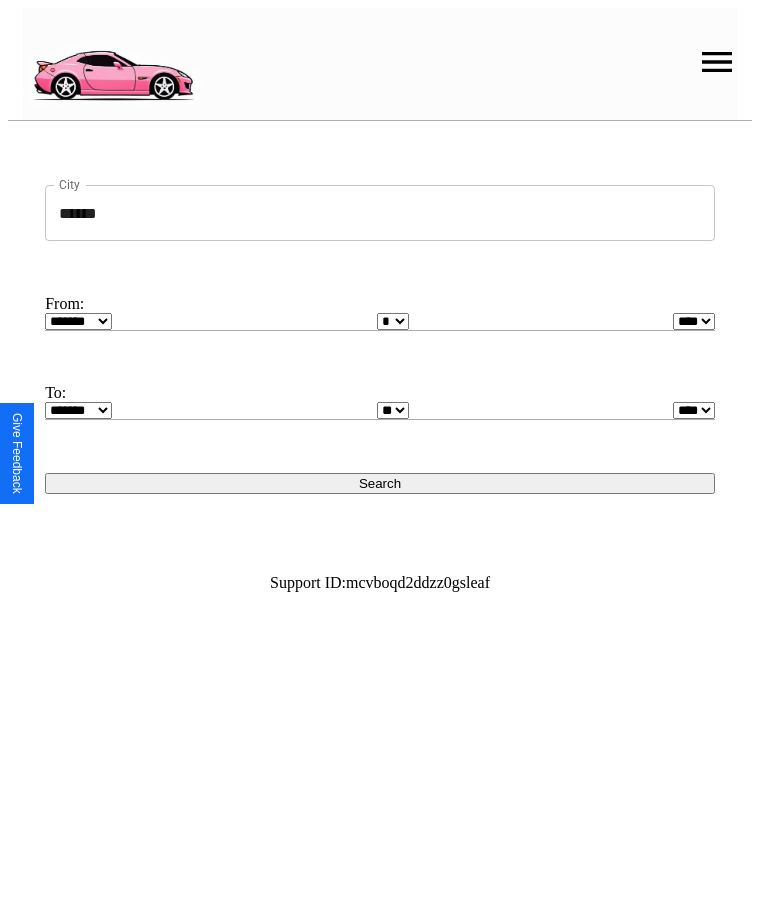 click on "******* ******** ***** ***** *** **** **** ****** ********* ******* ******** ********" at bounding box center [78, 321] 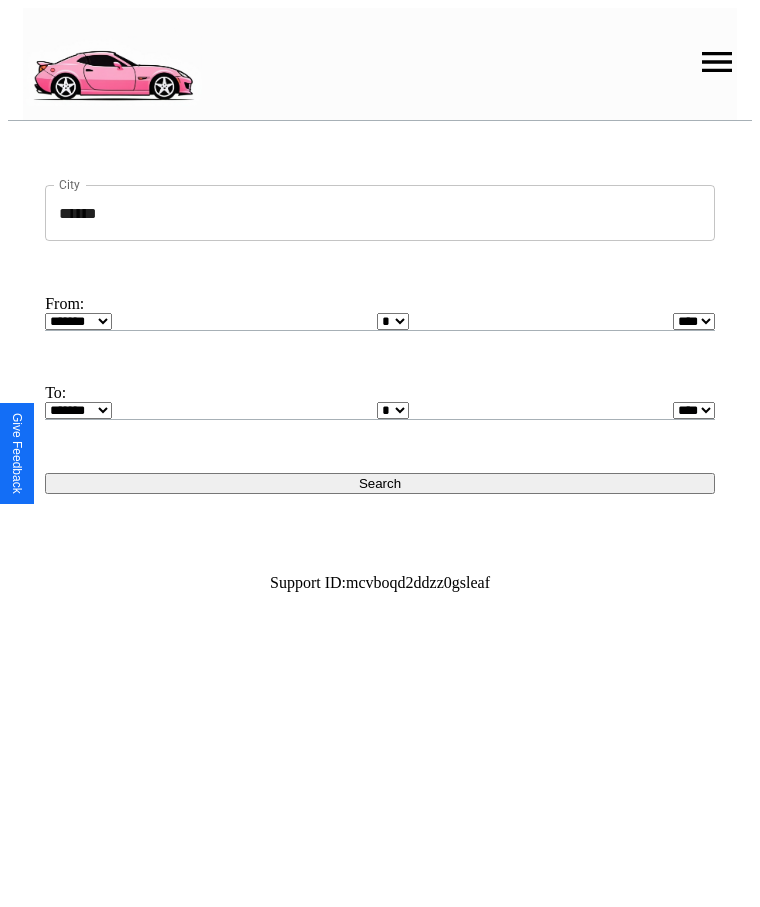 click on "* * * * * * * * * ** ** ** ** ** ** ** ** ** ** ** ** ** ** ** ** ** ** ** ** ** **" at bounding box center [393, 321] 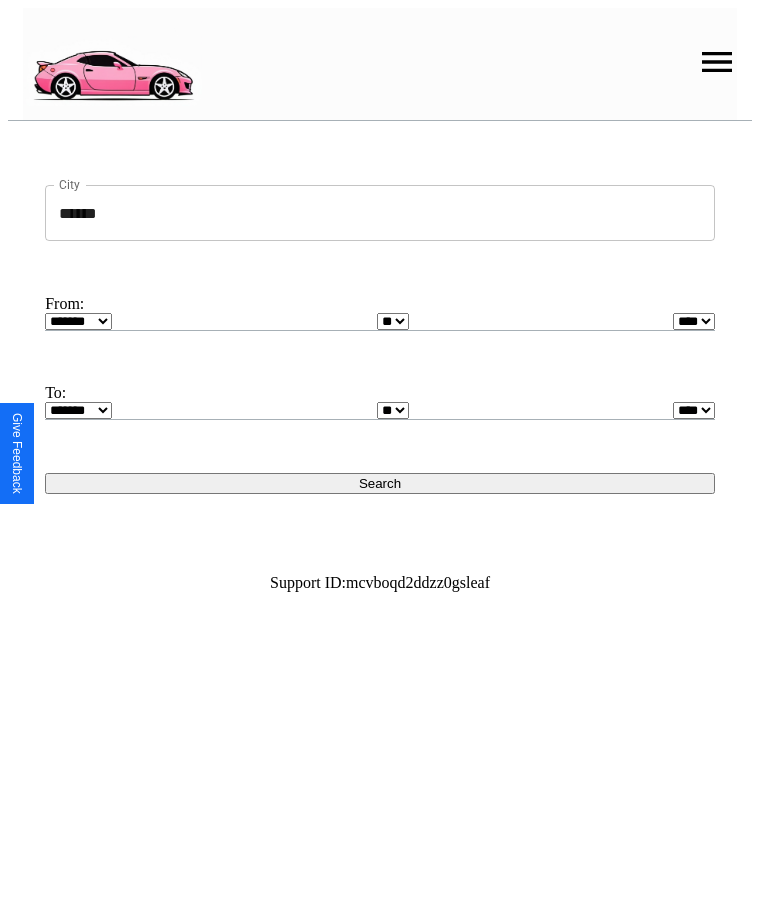 click on "* * * * * * * * * ** ** ** ** ** ** ** ** ** ** ** ** ** ** ** ** ** ** ** ** ** **" at bounding box center (393, 410) 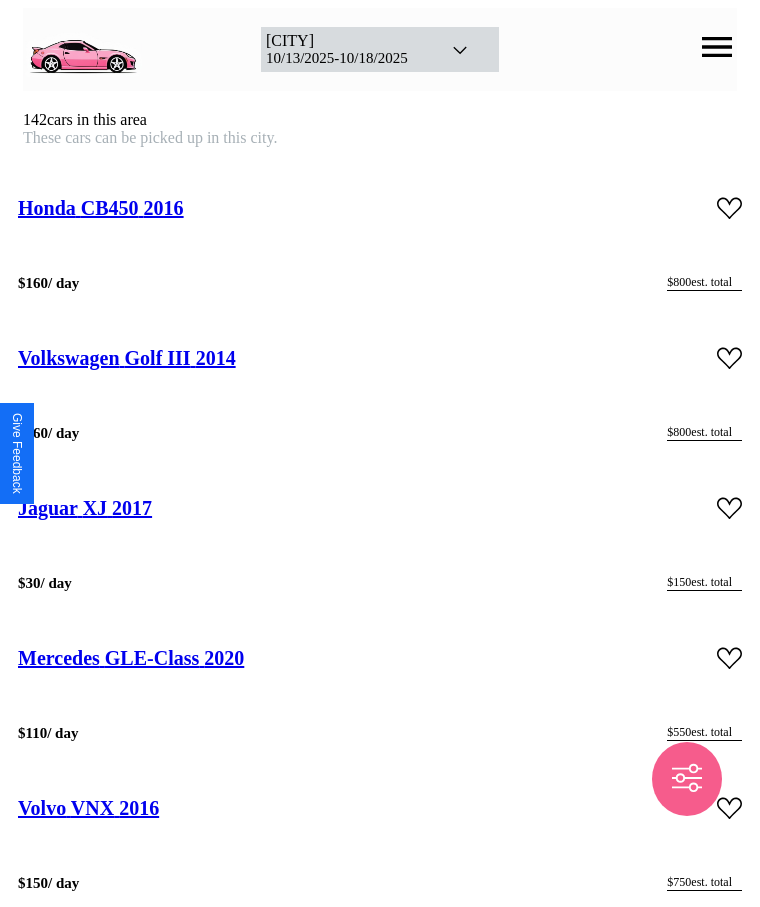 scroll, scrollTop: 24253, scrollLeft: 0, axis: vertical 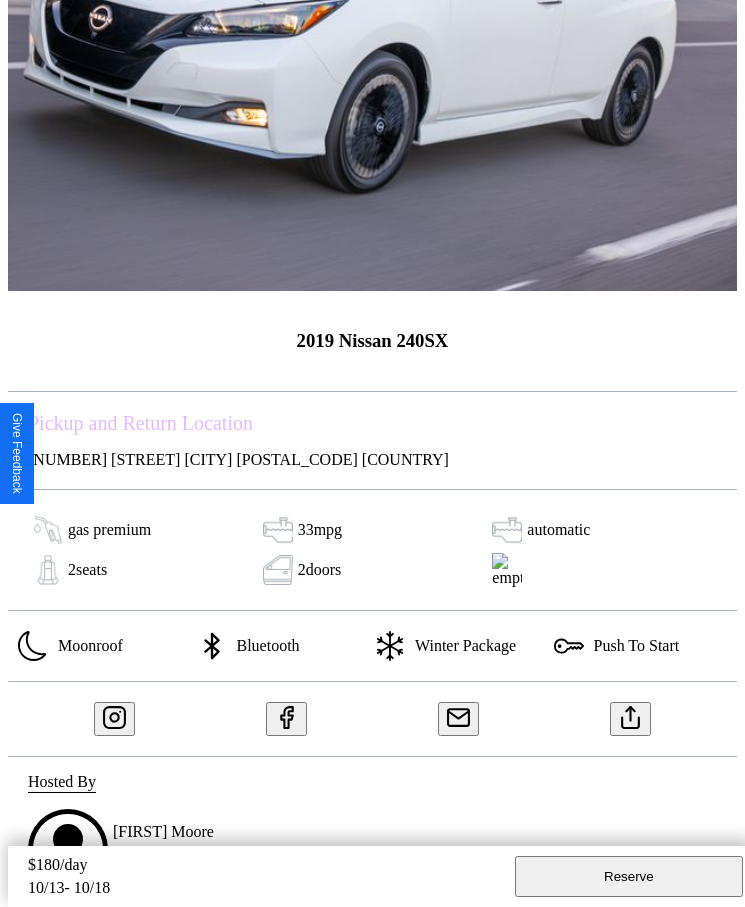 click on "Reserve" at bounding box center (629, 876) 